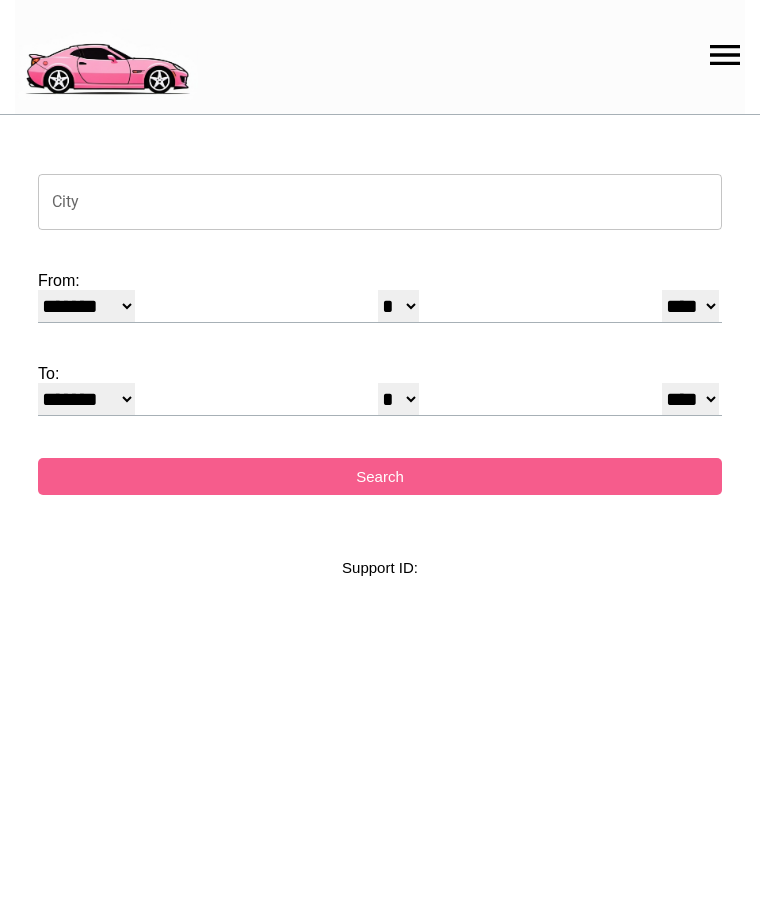 select on "*" 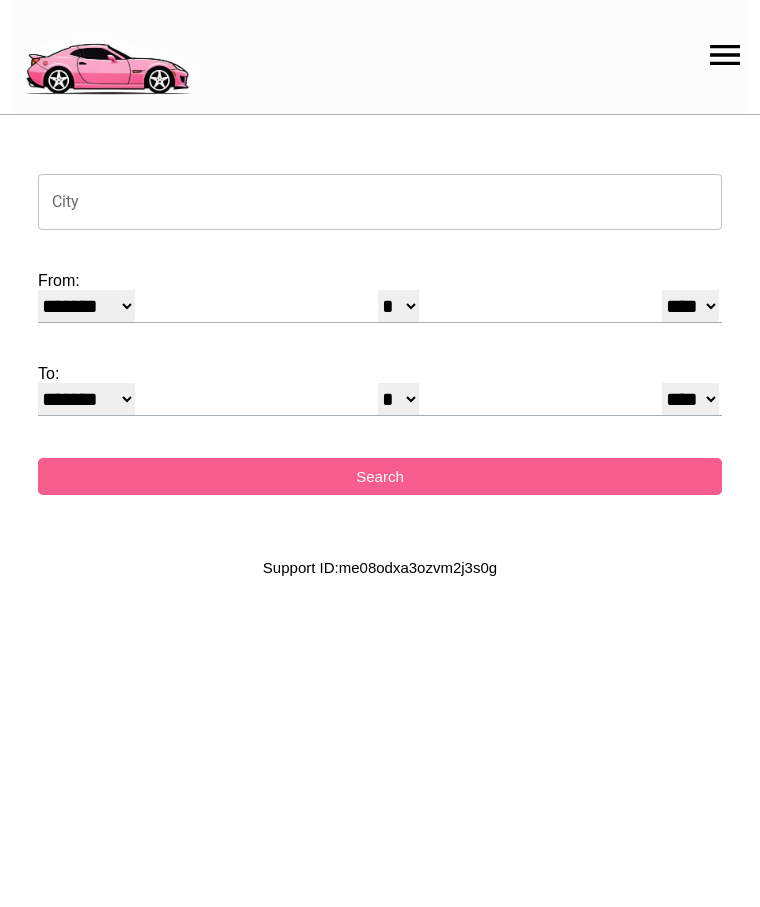 scroll, scrollTop: 0, scrollLeft: 0, axis: both 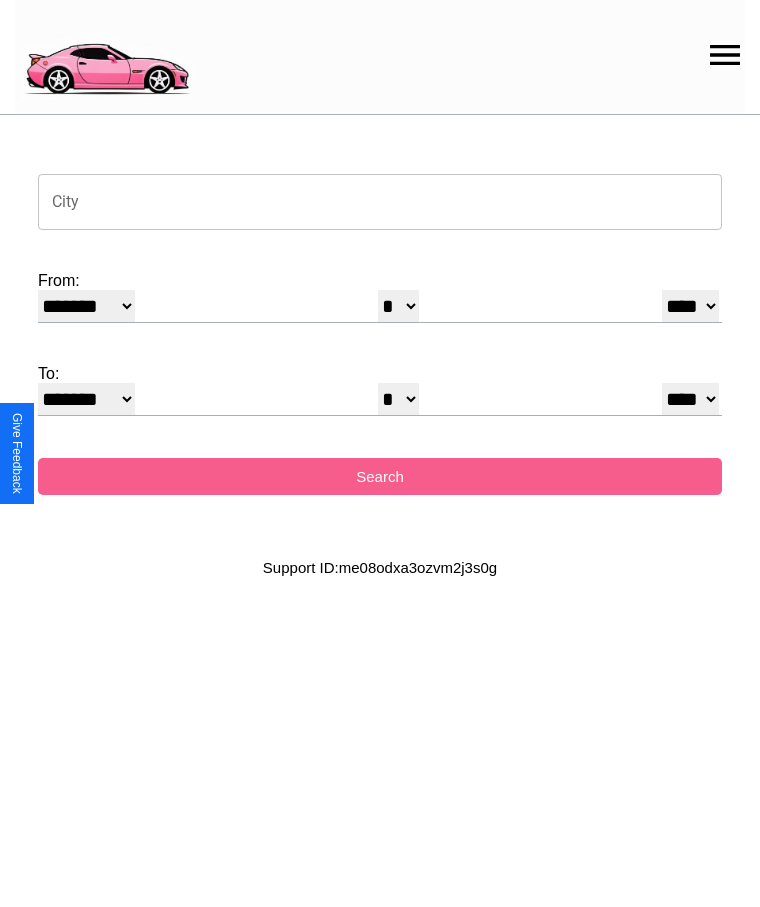 click on "City" at bounding box center [380, 202] 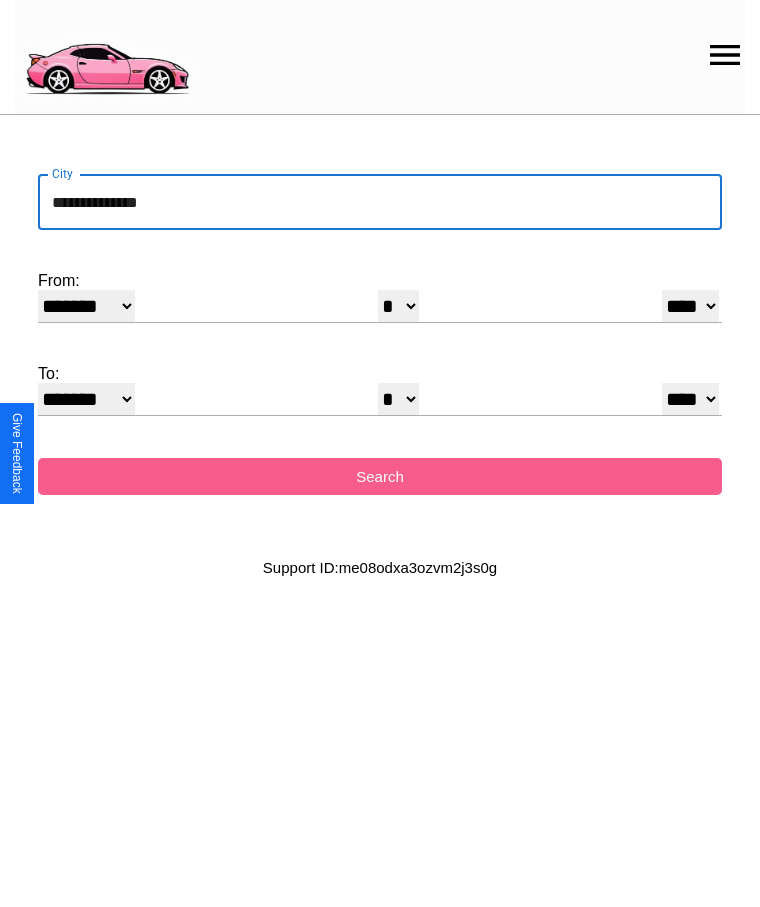 type on "**********" 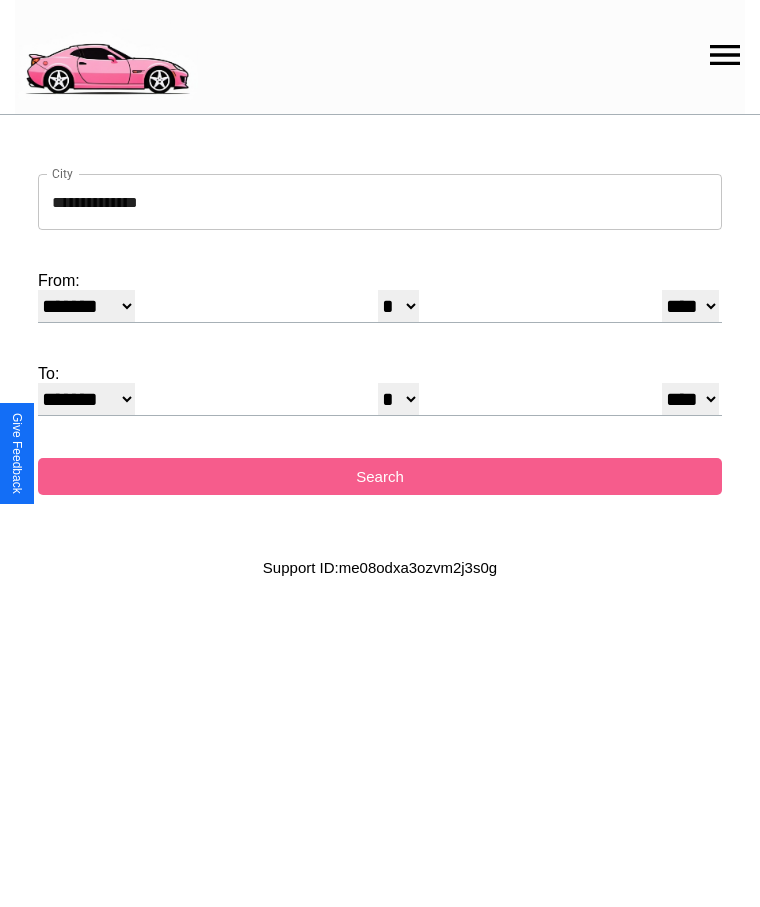 click on "******* ******** ***** ***** *** **** **** ****** ********* ******* ******** ********" at bounding box center (86, 306) 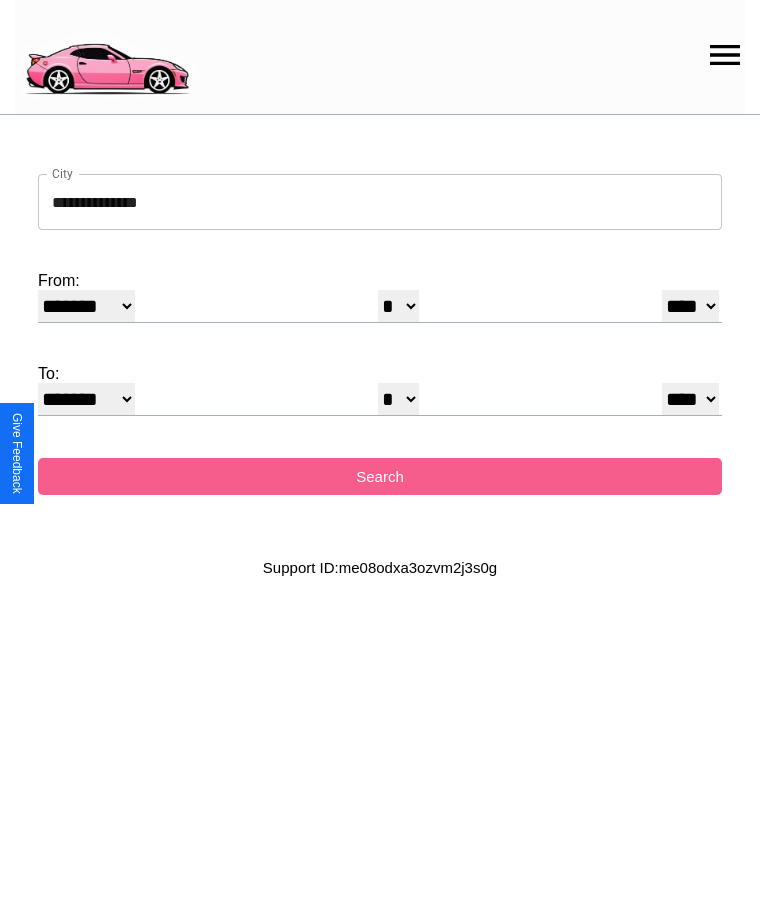 select on "**" 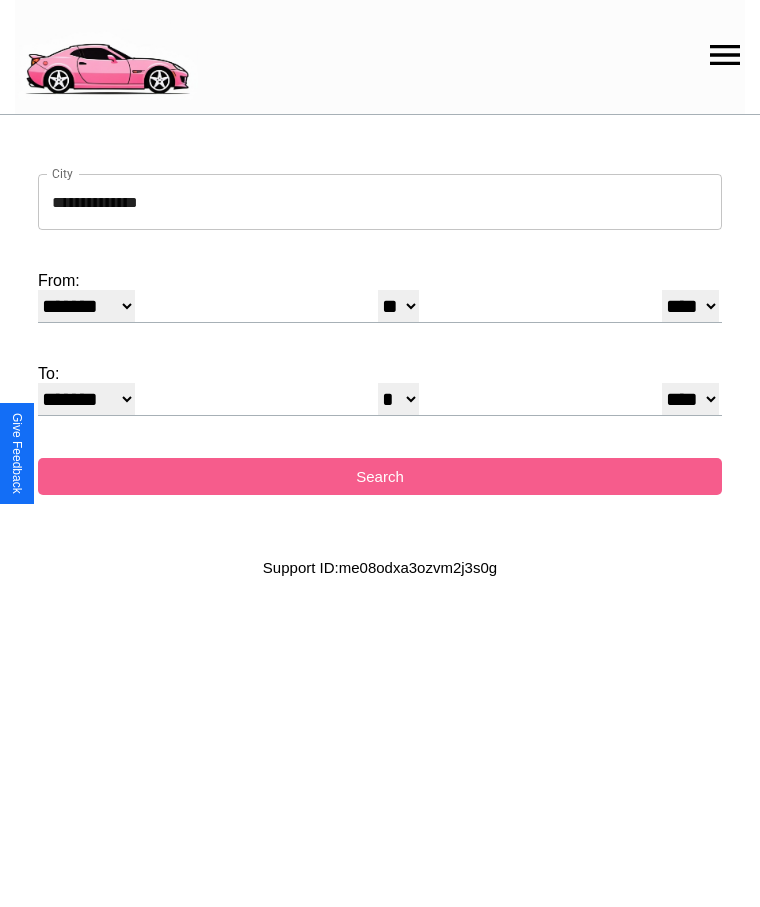select on "**" 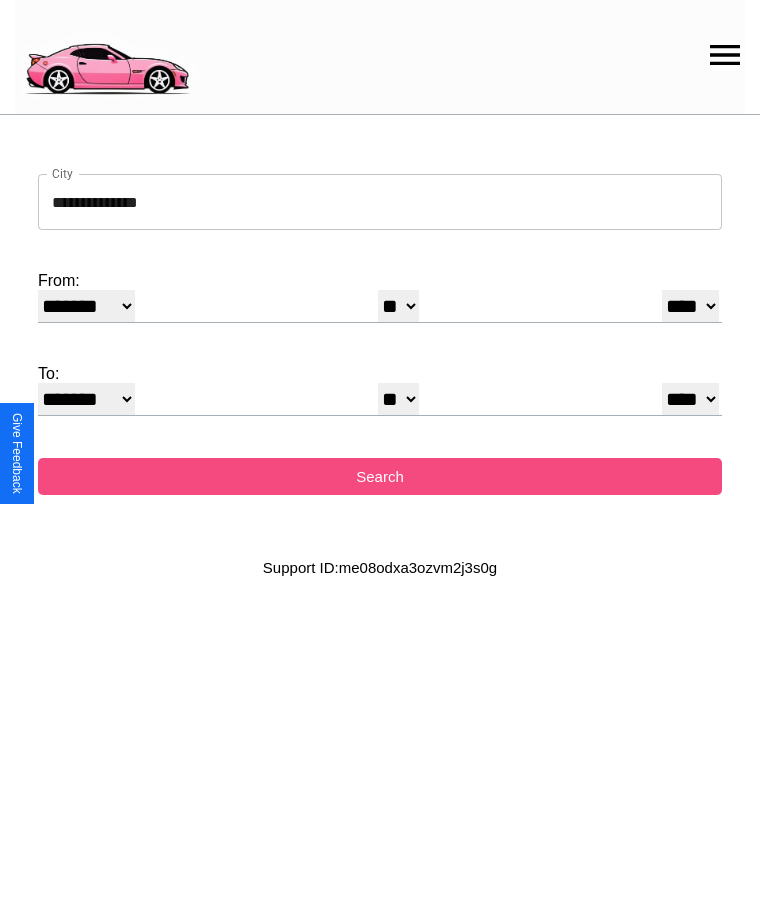 click on "Search" at bounding box center [380, 476] 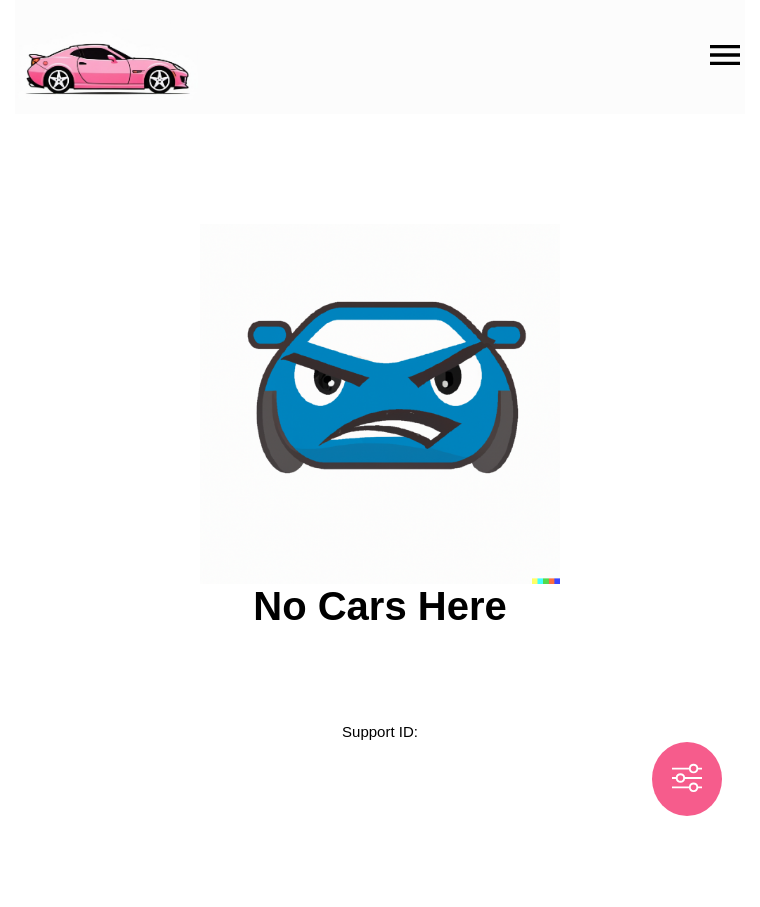 scroll, scrollTop: 0, scrollLeft: 0, axis: both 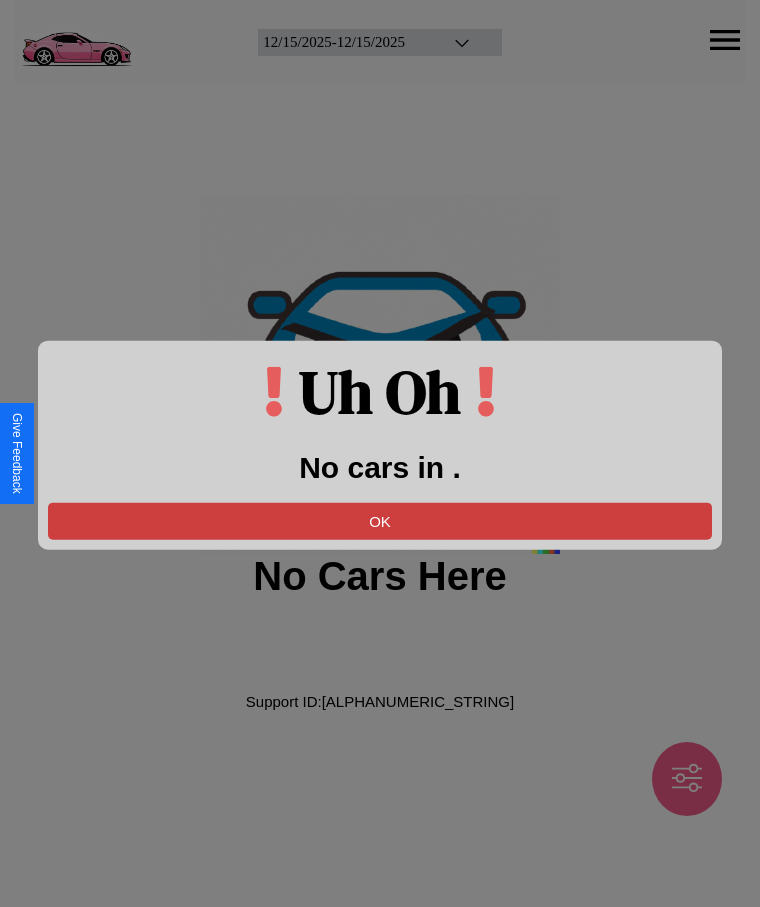 click on "OK" at bounding box center [380, 520] 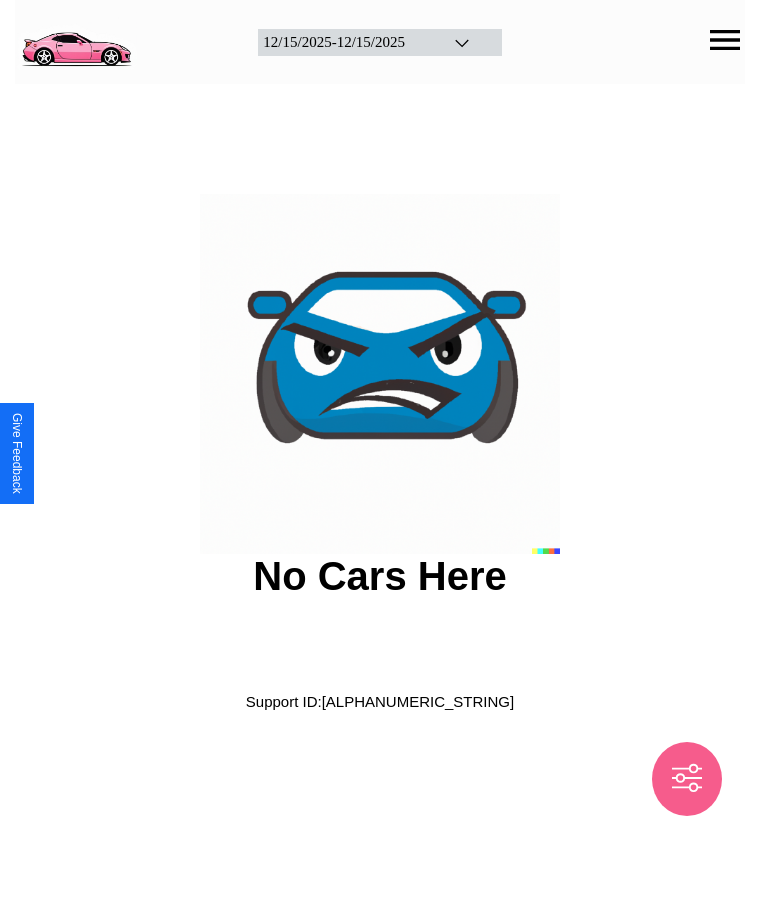 click at bounding box center (76, 40) 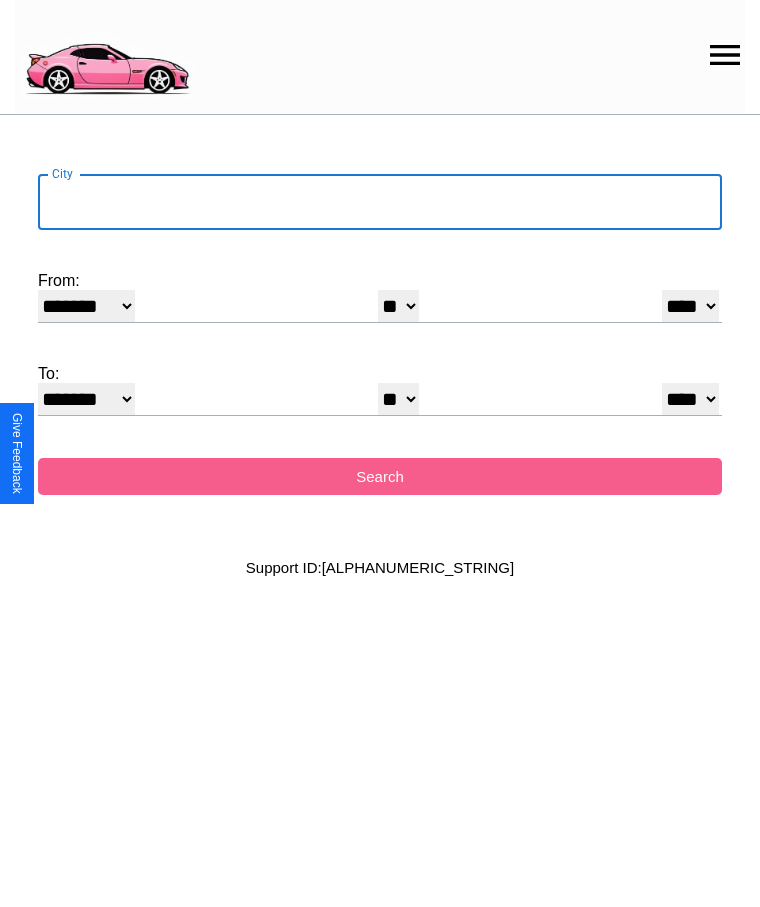 click on "City" at bounding box center [380, 202] 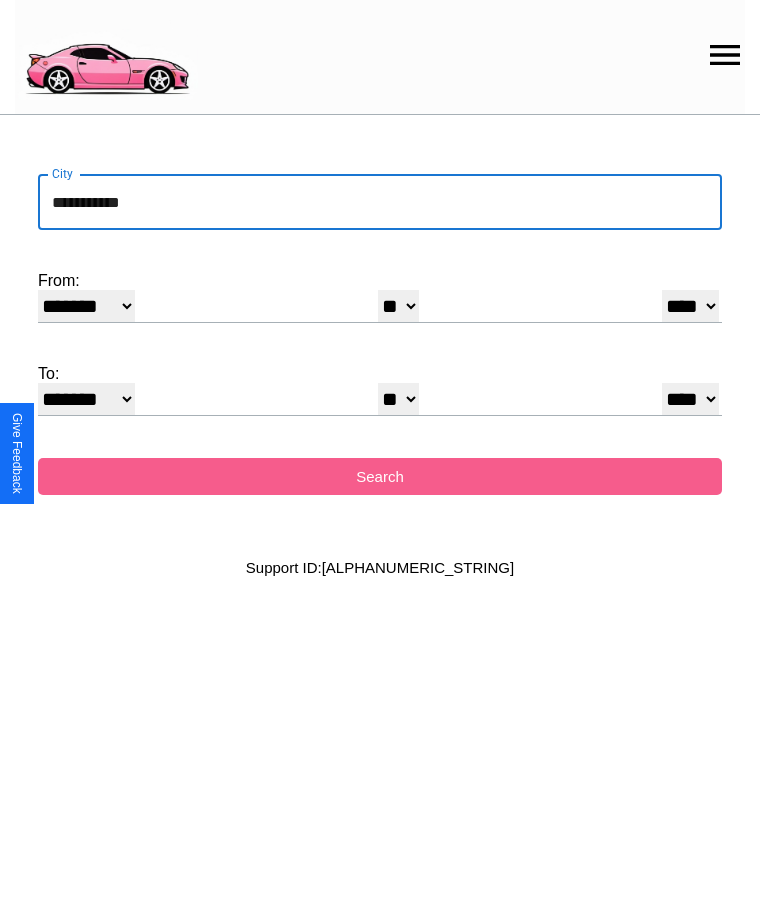 type on "**********" 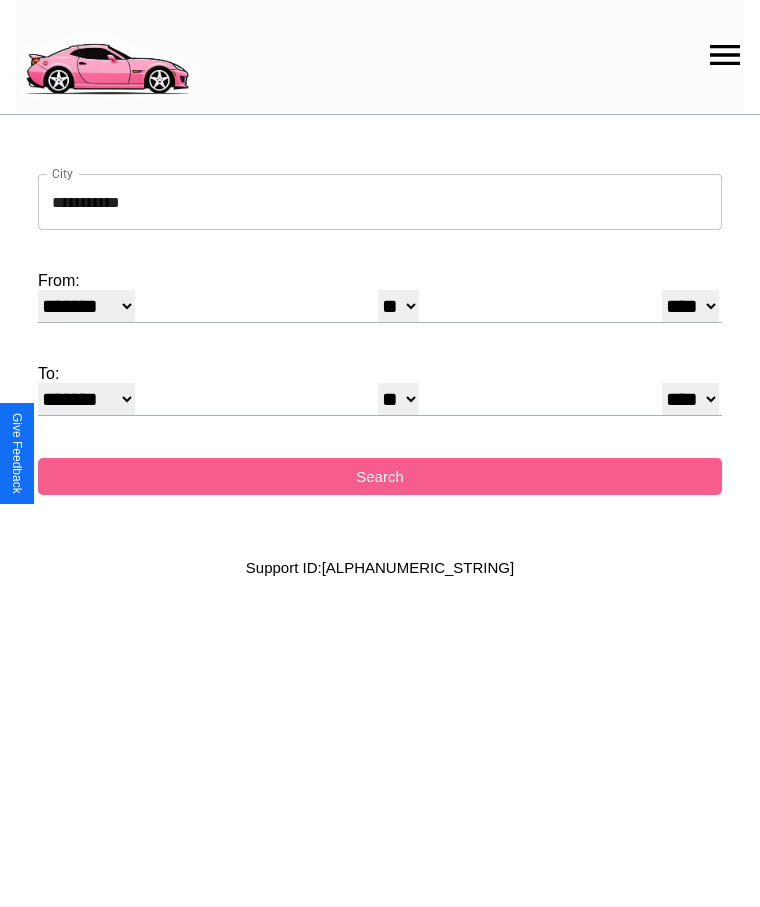 select on "*" 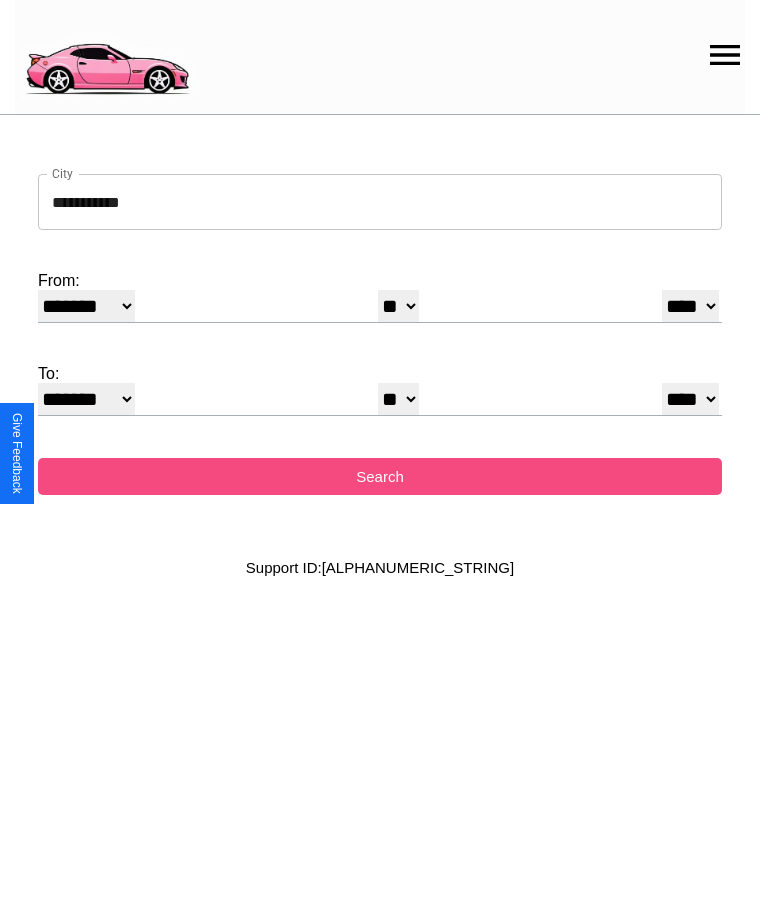 click on "Search" at bounding box center [380, 476] 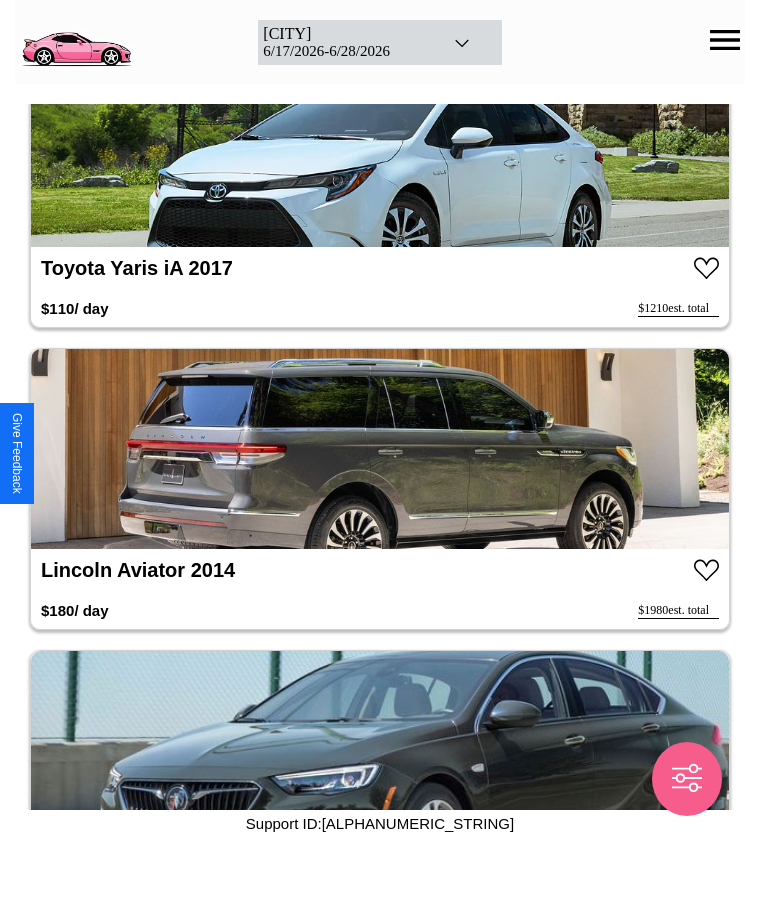 scroll, scrollTop: 18542, scrollLeft: 0, axis: vertical 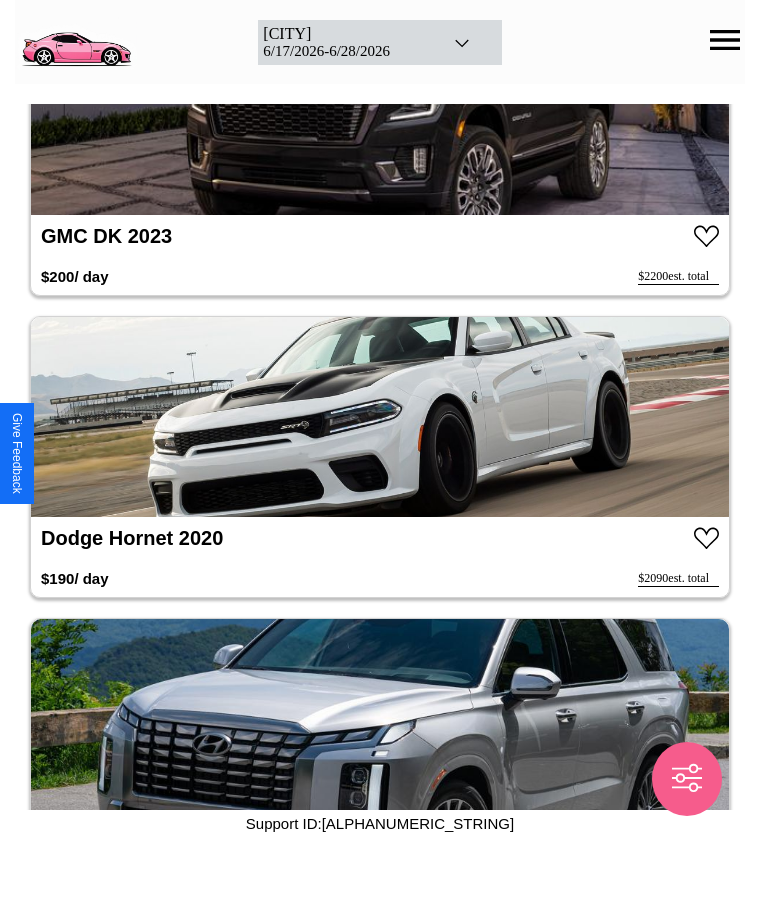 click at bounding box center (380, 417) 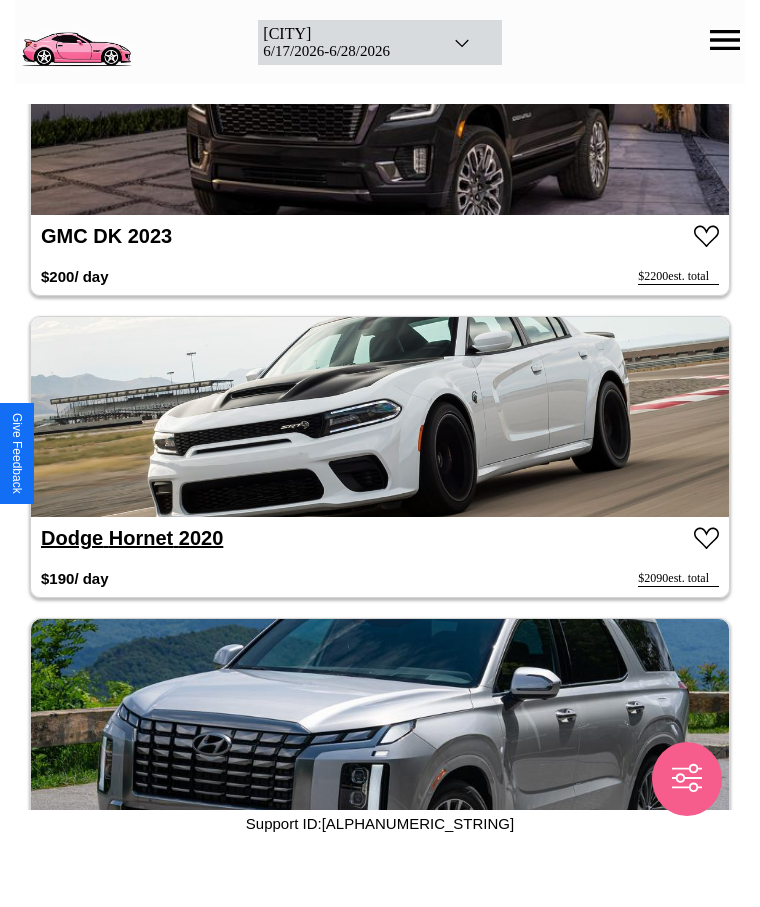 click on "Dodge Hornet 2020" at bounding box center (132, 538) 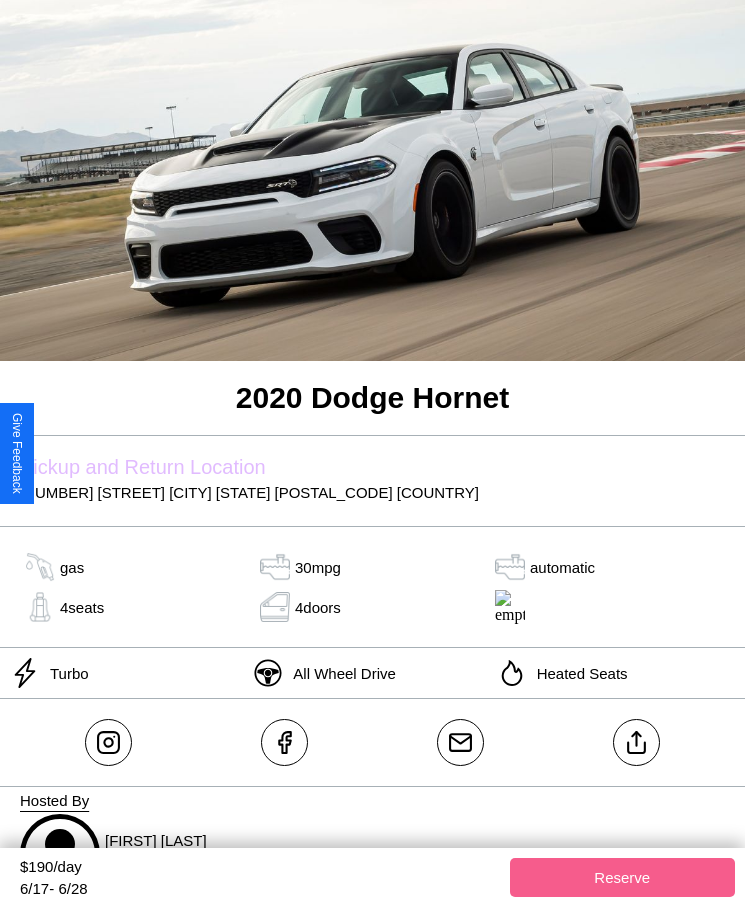 scroll, scrollTop: 159, scrollLeft: 0, axis: vertical 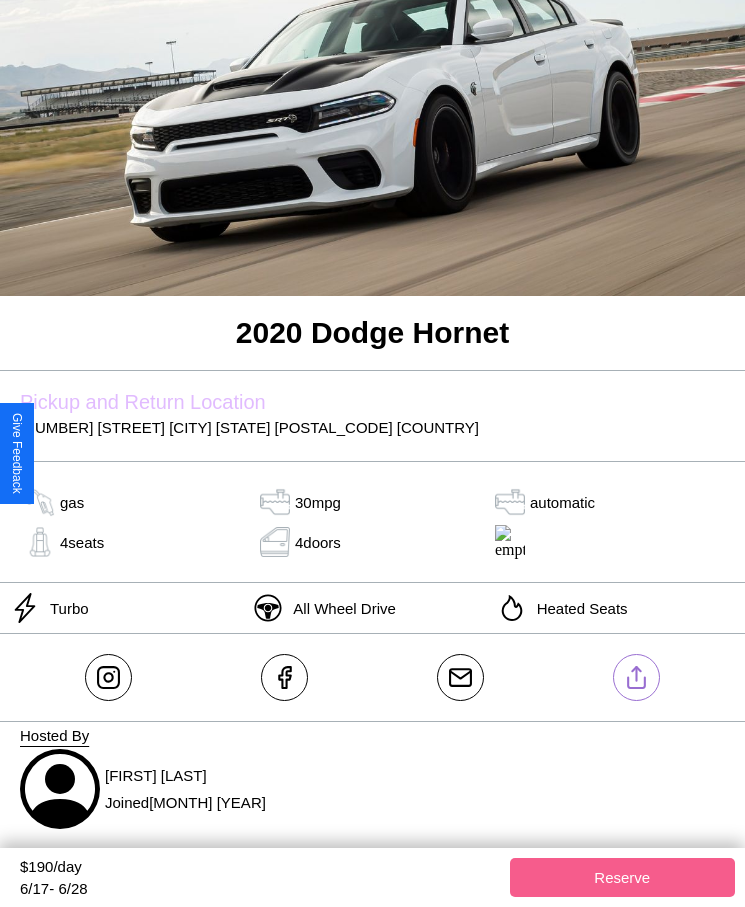 click 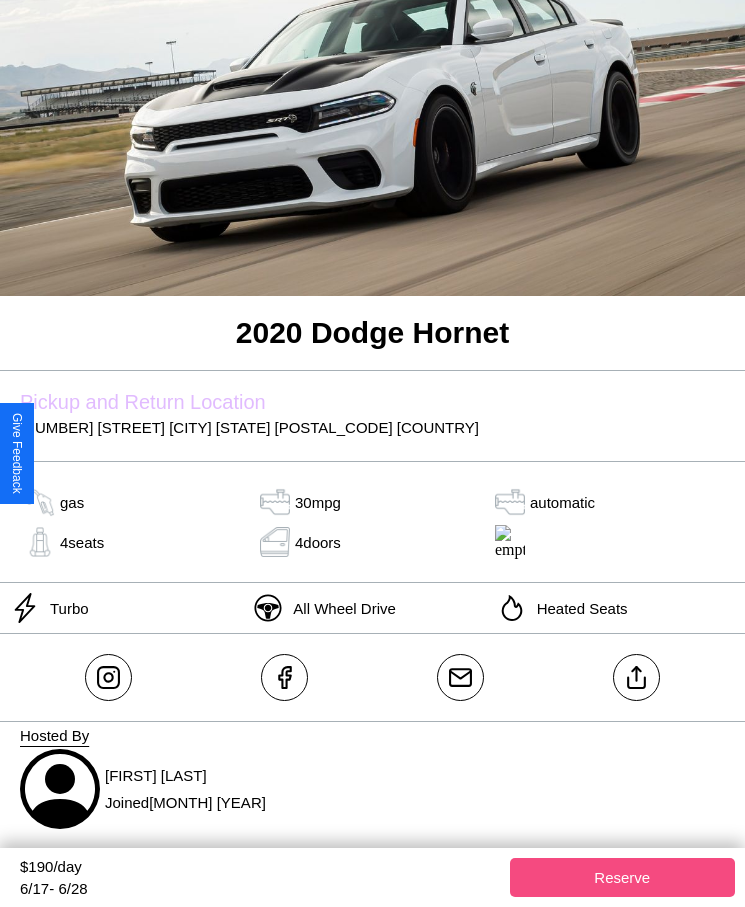 click on "Reserve" at bounding box center [623, 877] 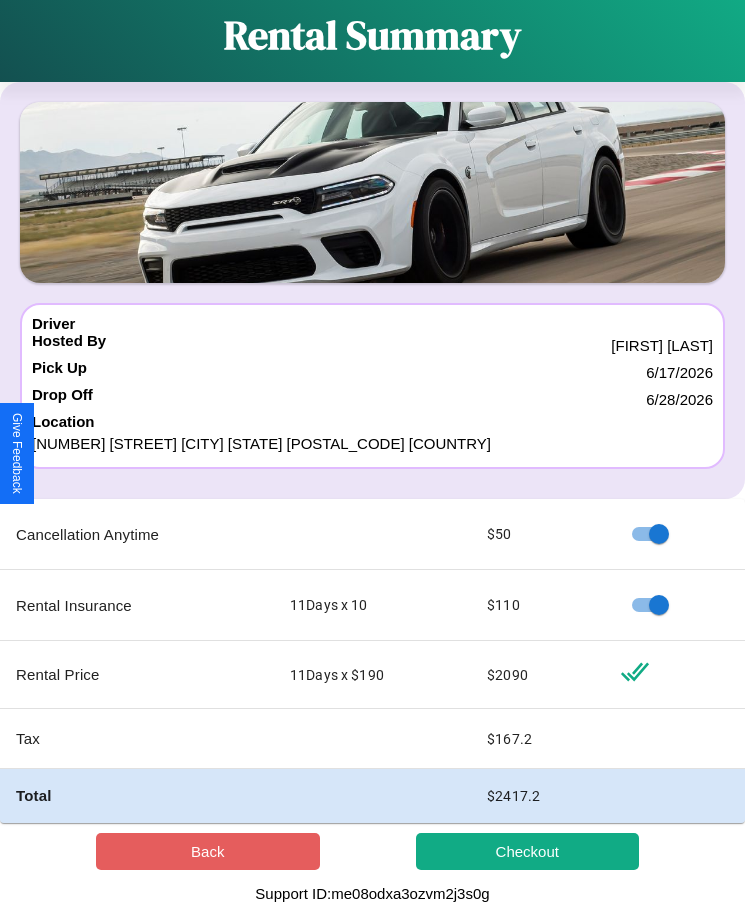 scroll, scrollTop: 0, scrollLeft: 0, axis: both 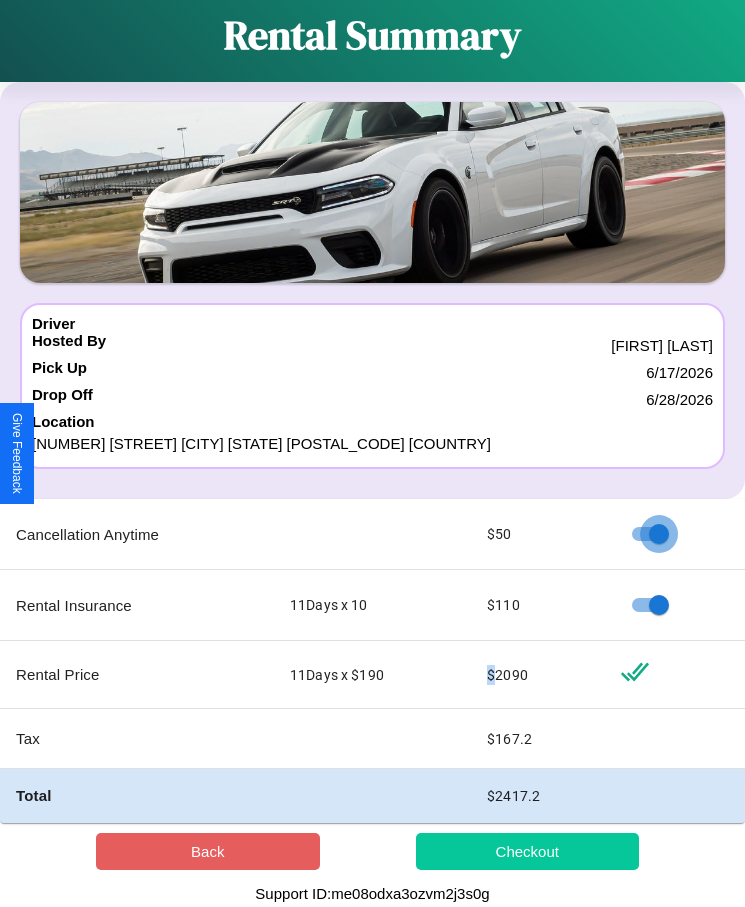 click on "Checkout" at bounding box center [528, 851] 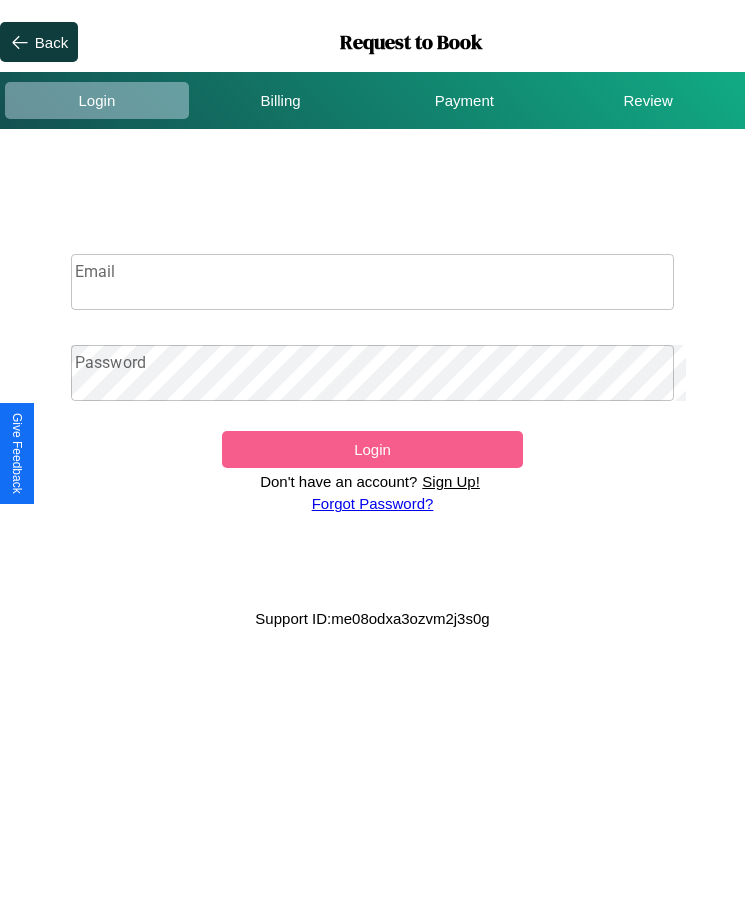 scroll, scrollTop: 0, scrollLeft: 0, axis: both 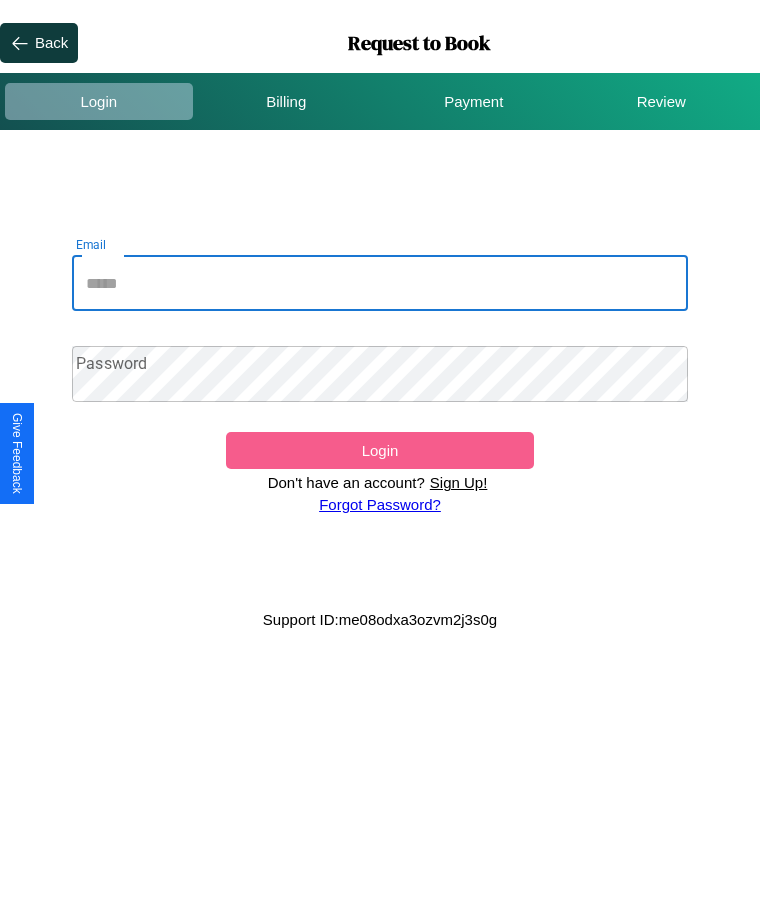 click on "Email" at bounding box center [380, 283] 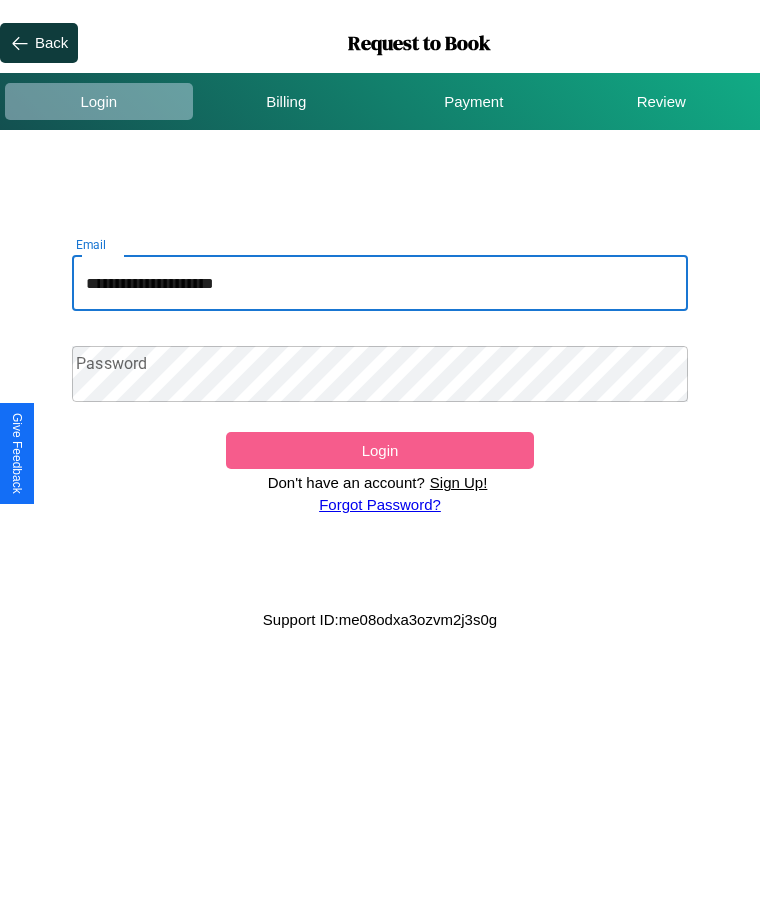 type on "**********" 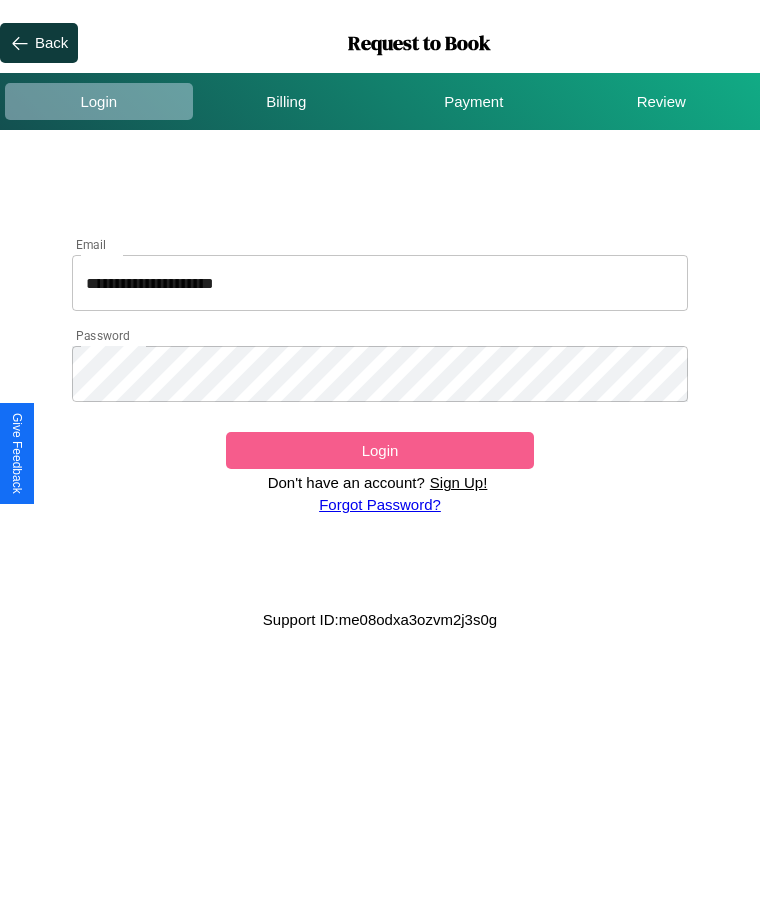 click on "Login" at bounding box center (380, 450) 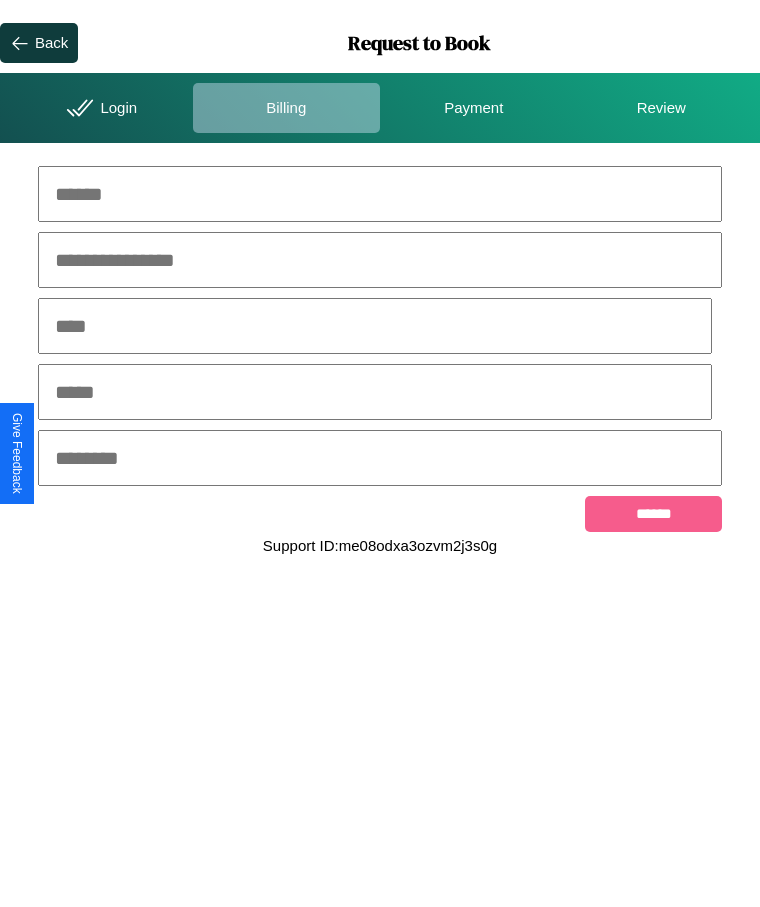 click at bounding box center [380, 194] 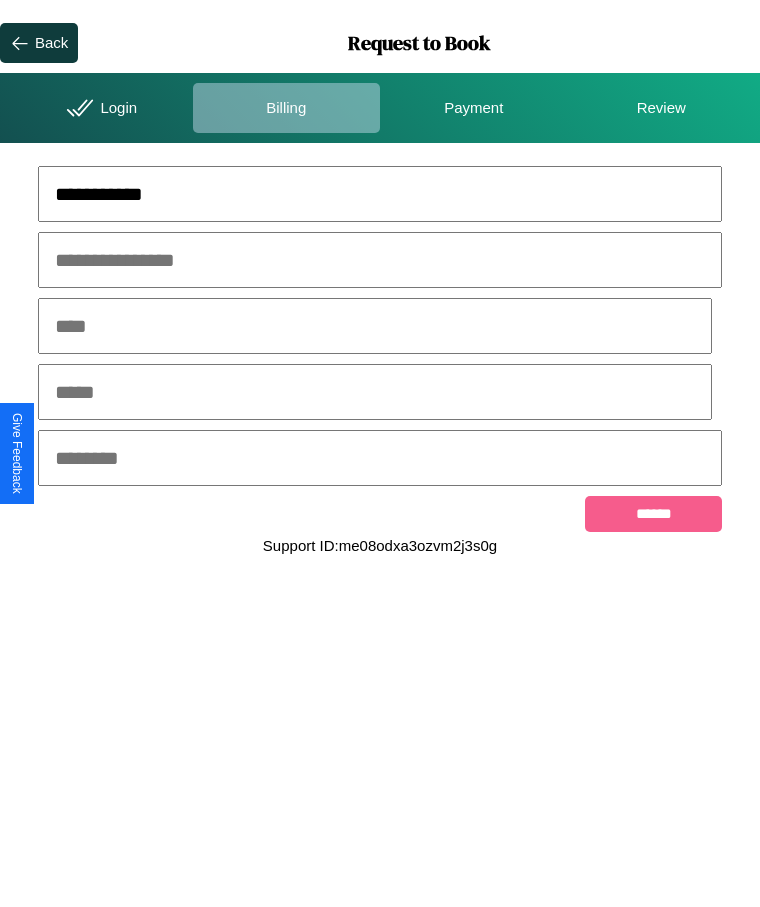 type on "**********" 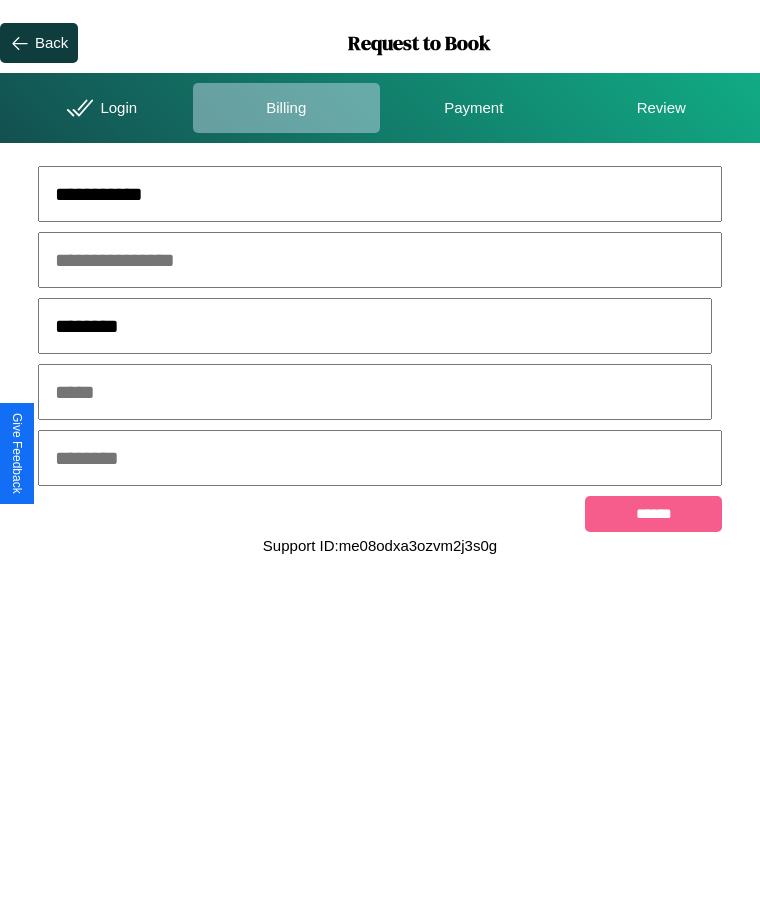type on "********" 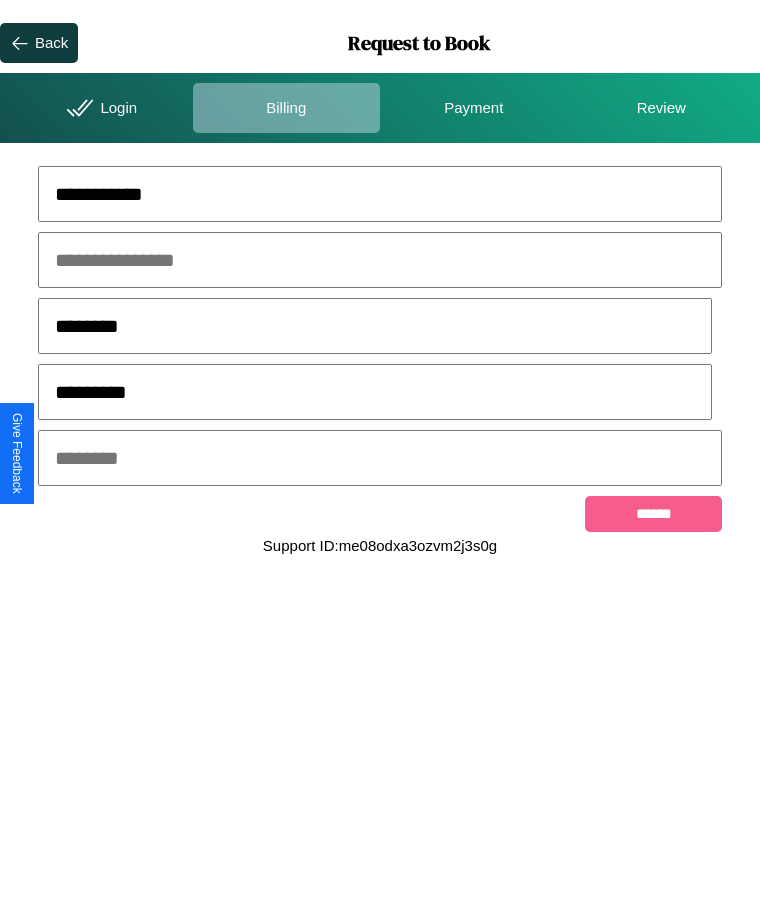 type on "*********" 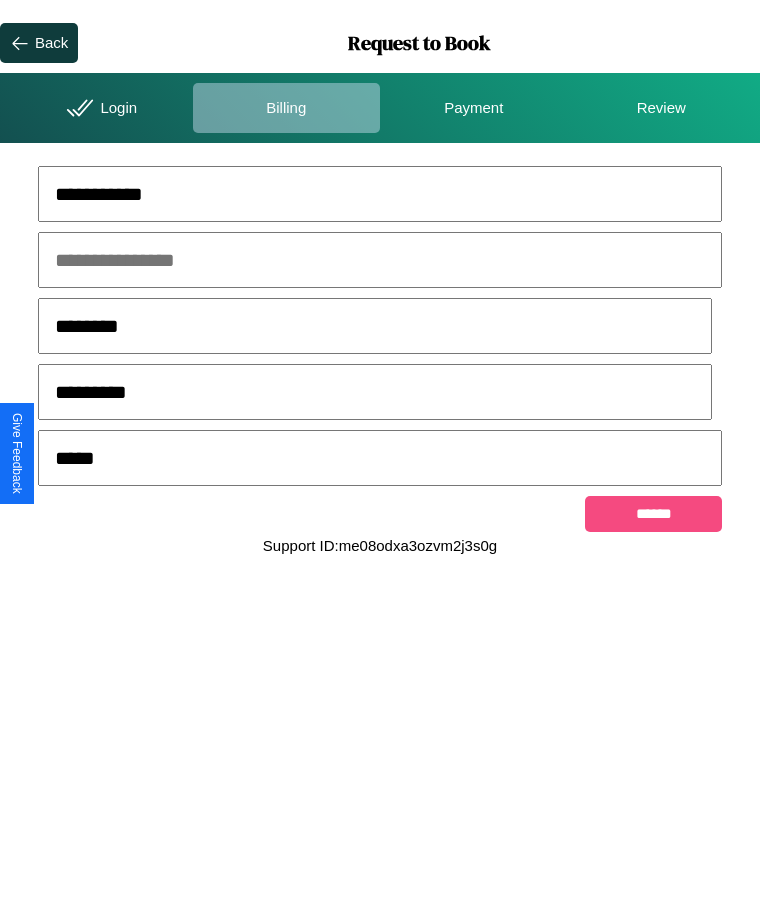 type on "*****" 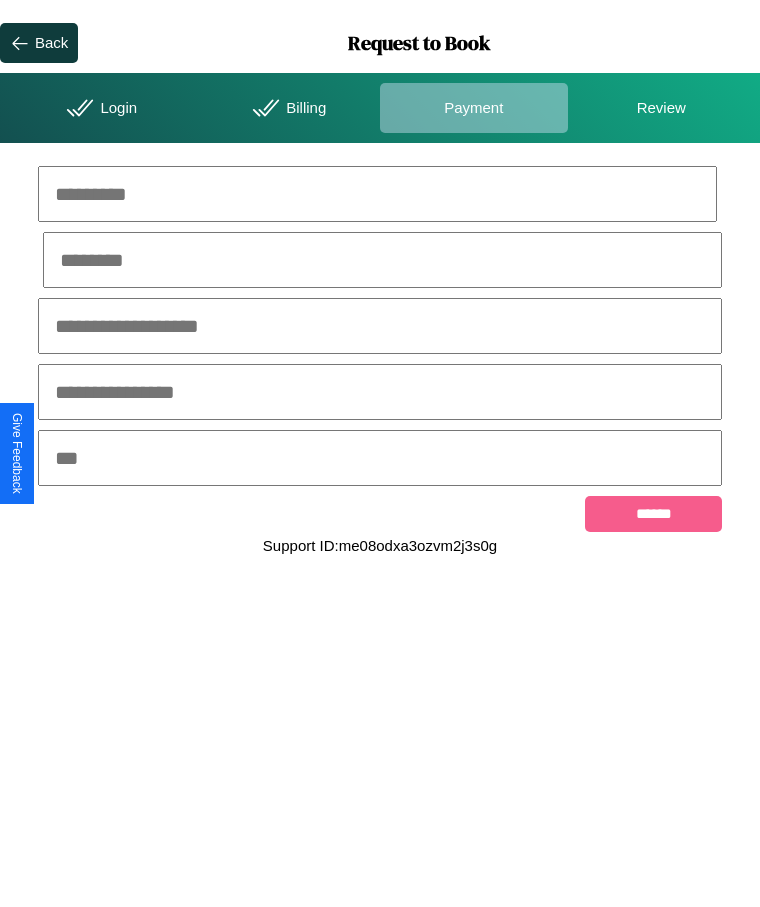 click at bounding box center [377, 194] 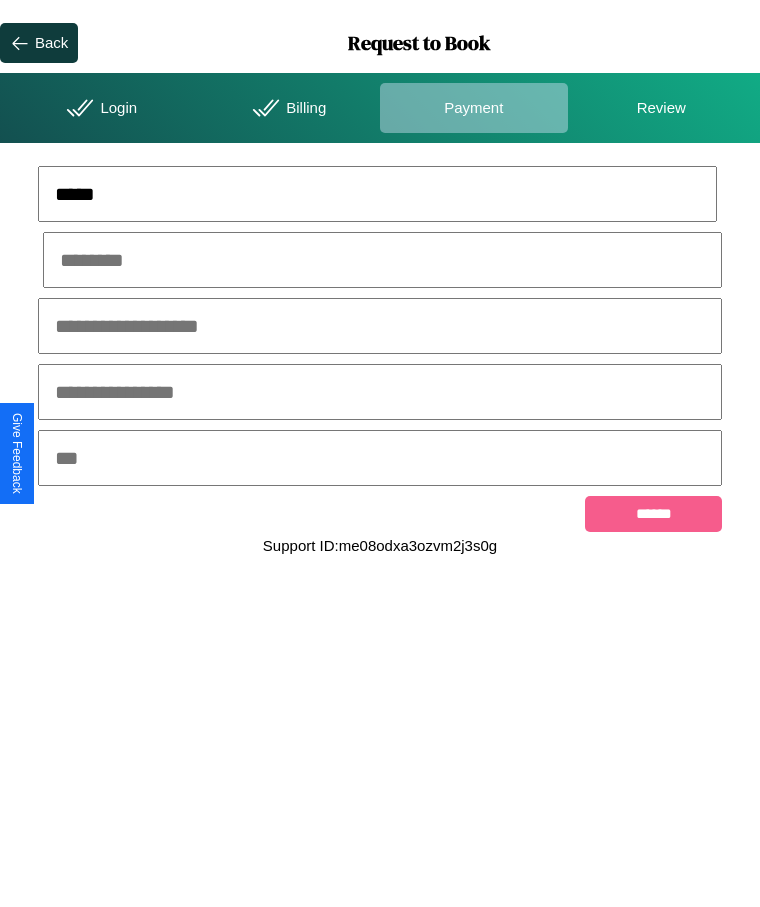 type on "*****" 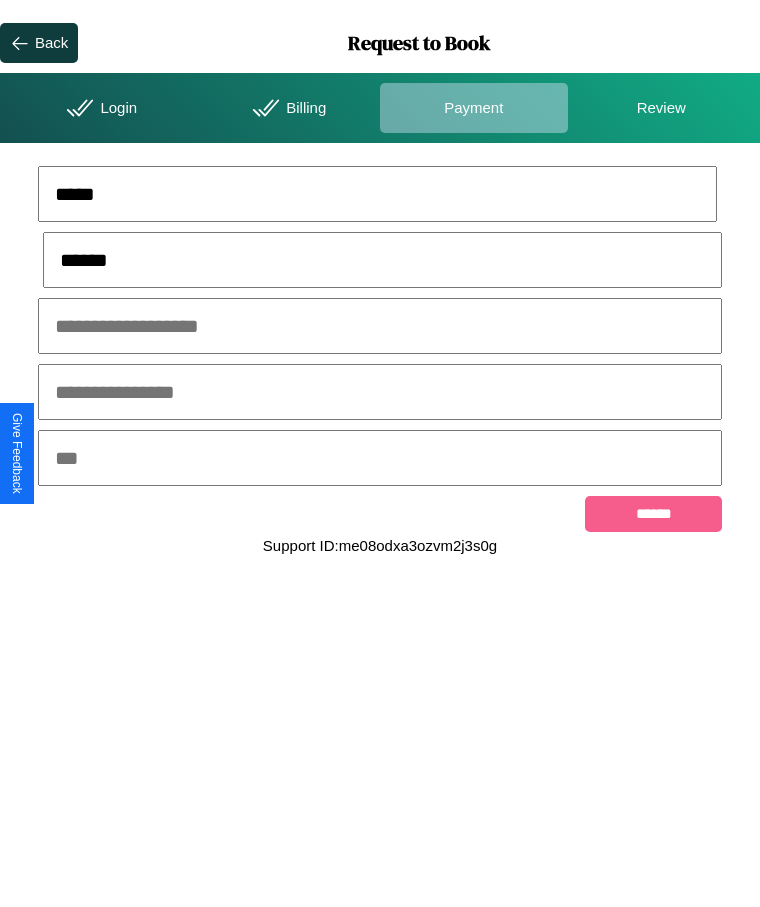 type on "******" 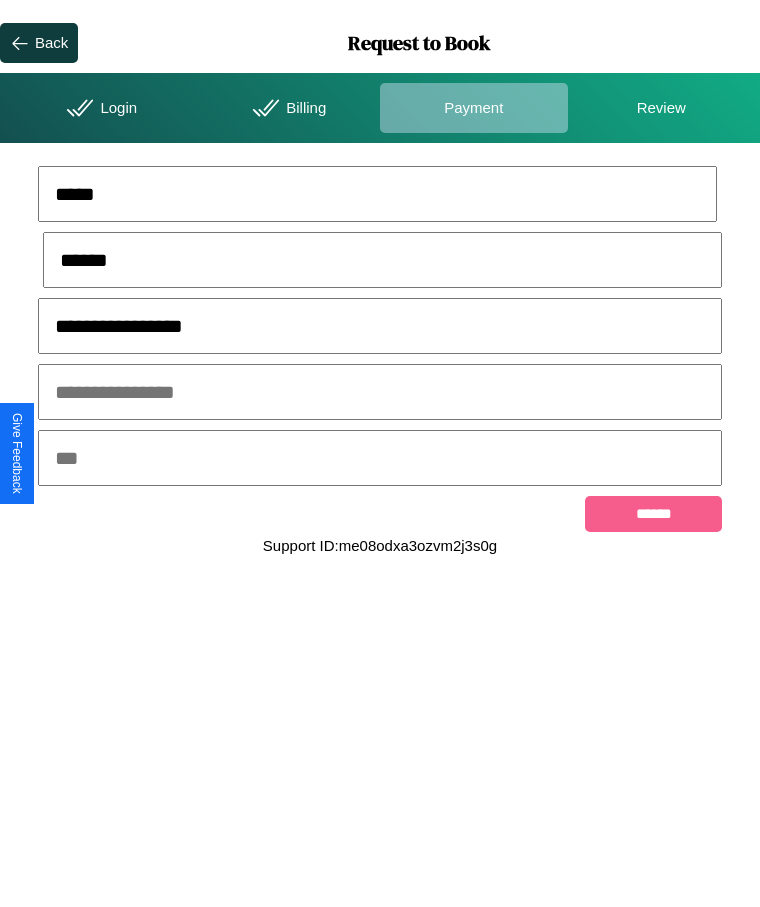 type on "**********" 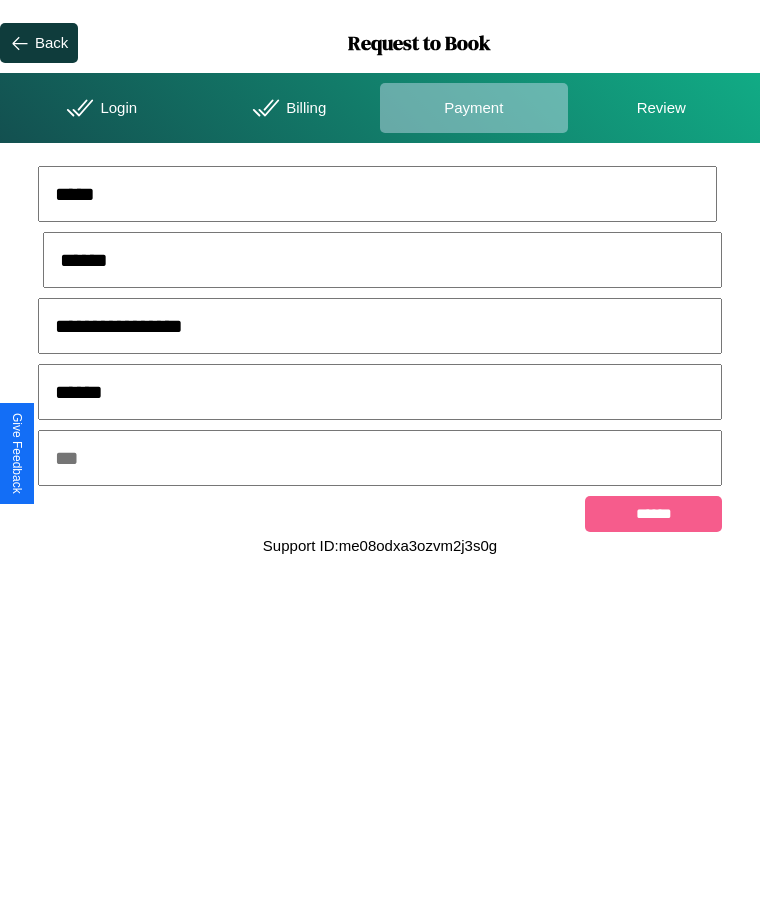 type on "******" 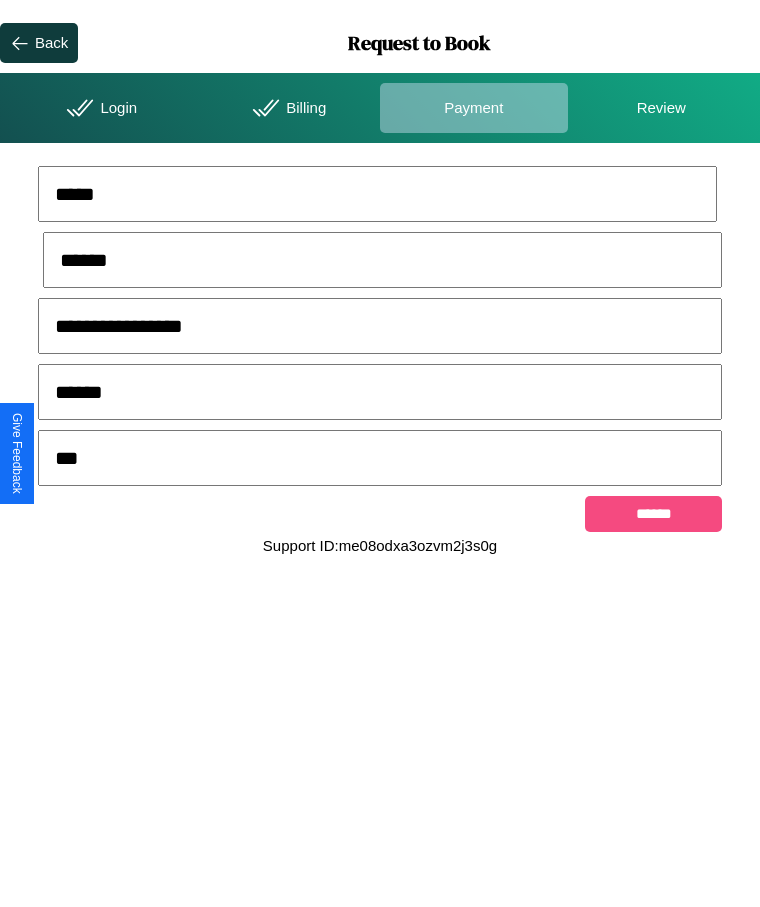 type on "***" 